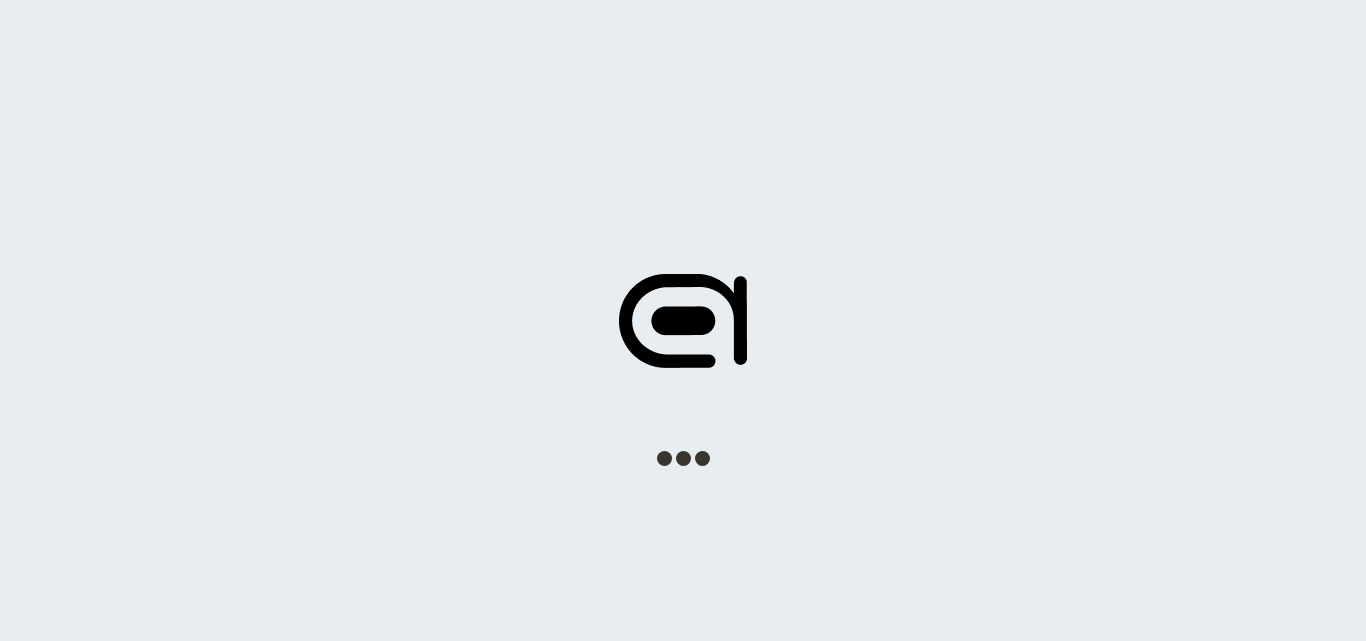 scroll, scrollTop: 0, scrollLeft: 0, axis: both 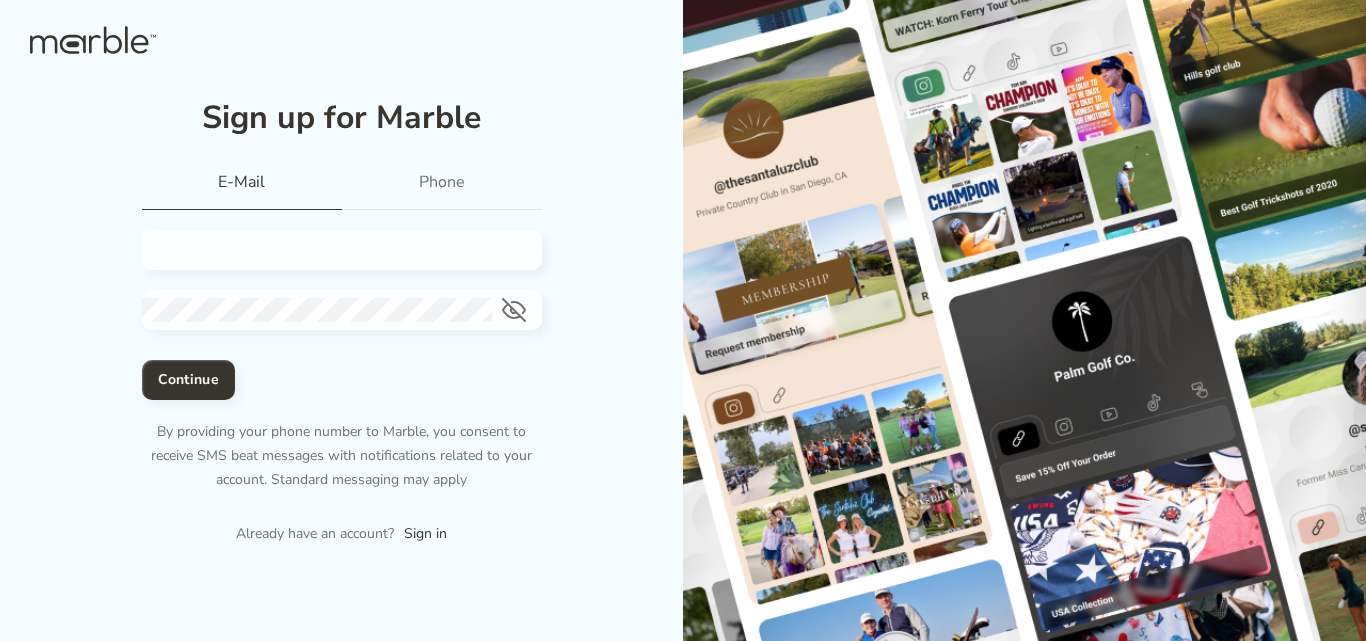 click at bounding box center (334, 250) 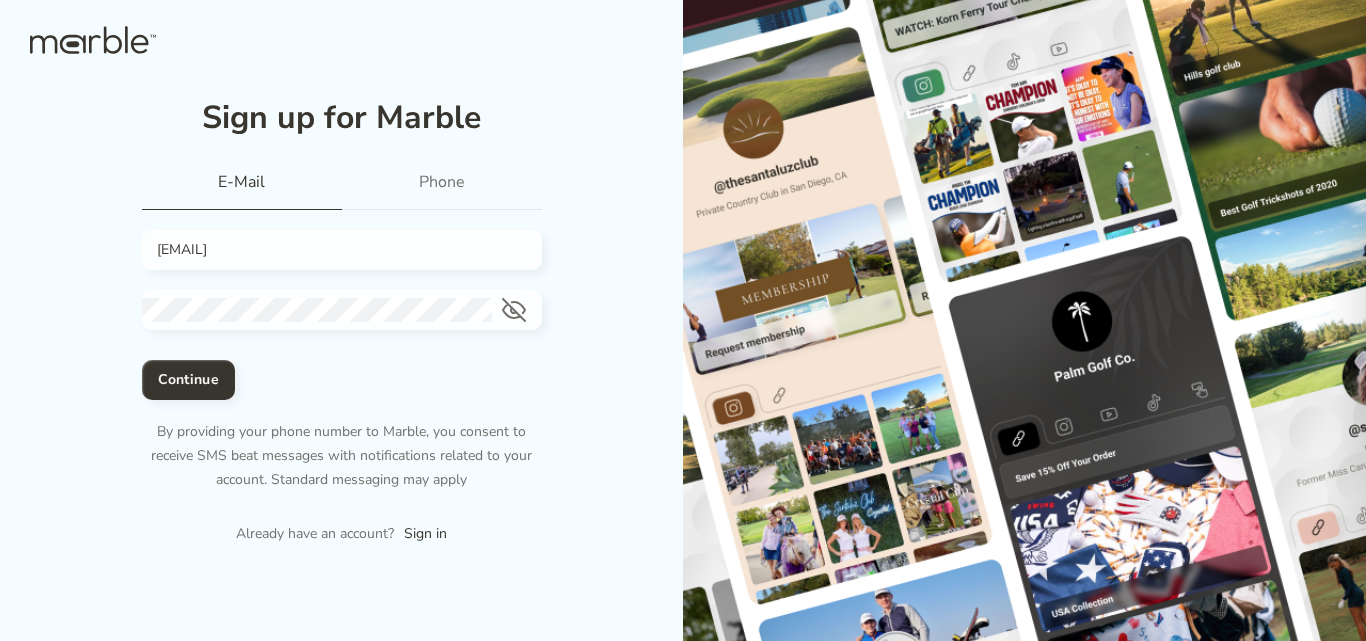type on "[EMAIL]" 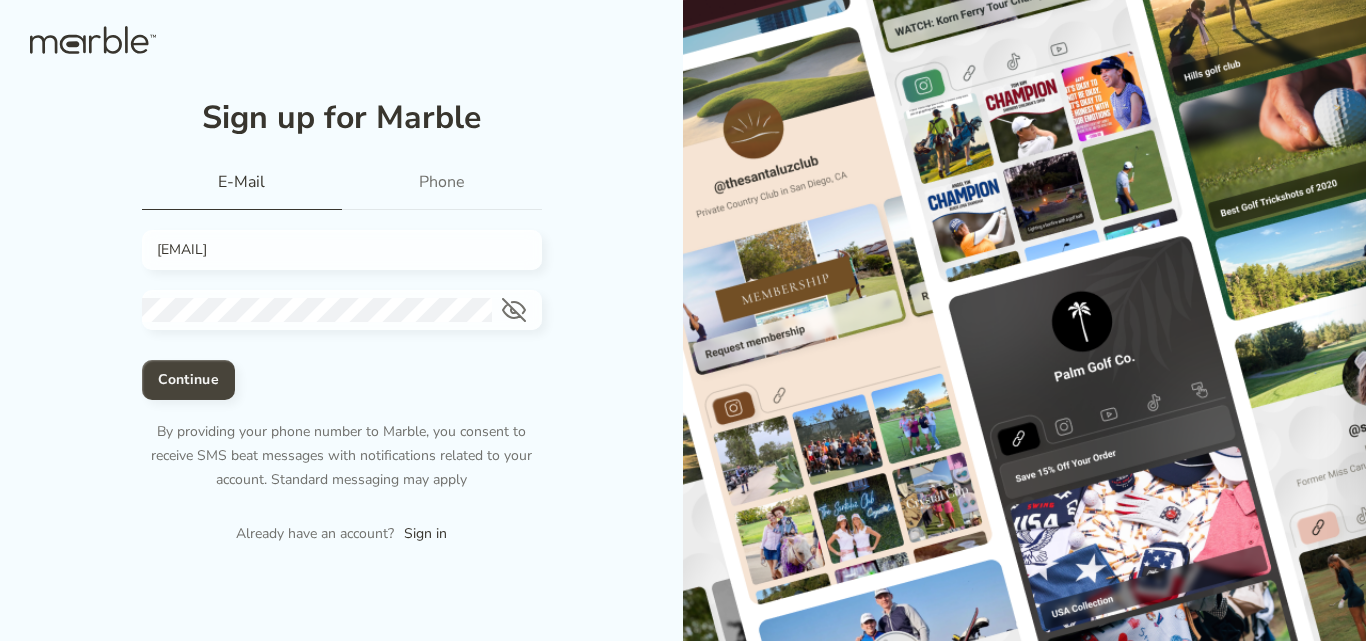 click on "Continue" at bounding box center [188, 380] 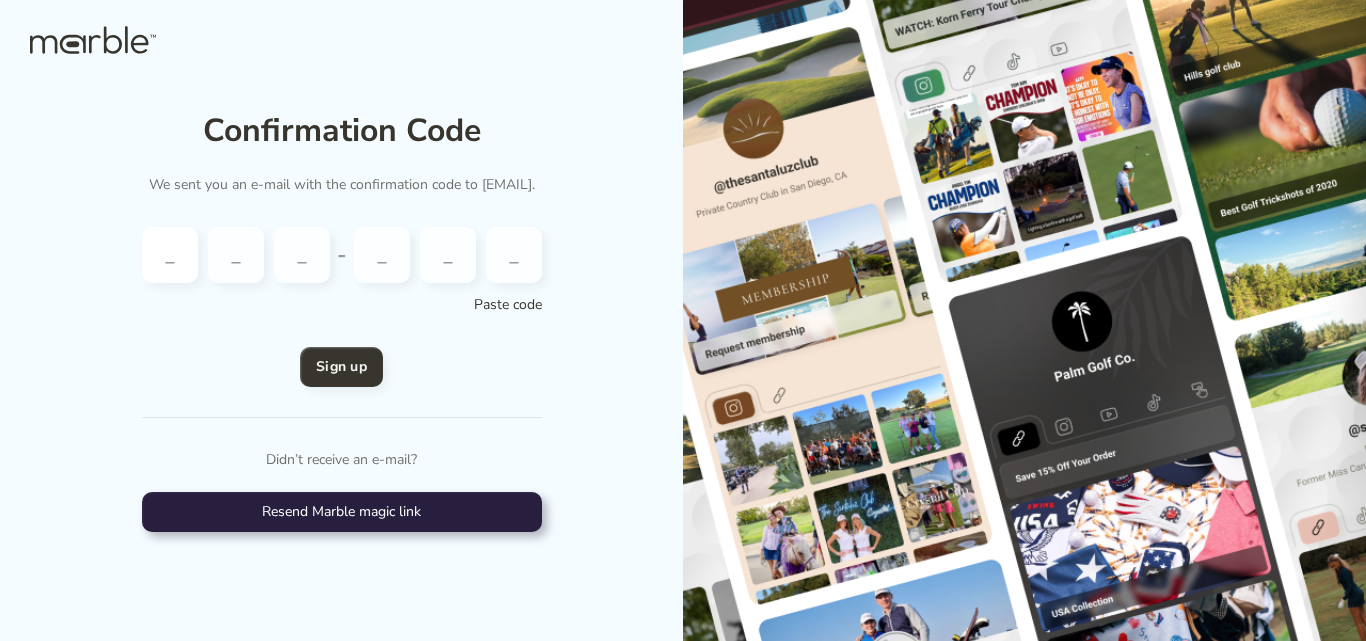 click at bounding box center (170, 255) 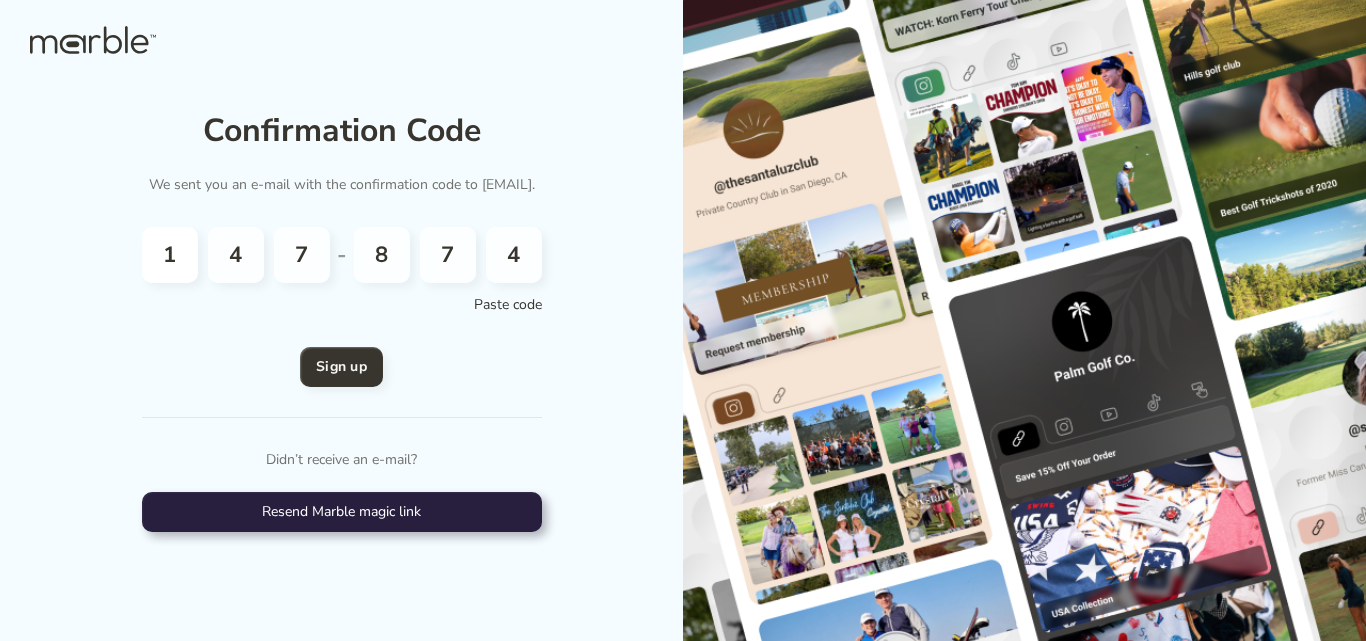 scroll, scrollTop: 0, scrollLeft: 0, axis: both 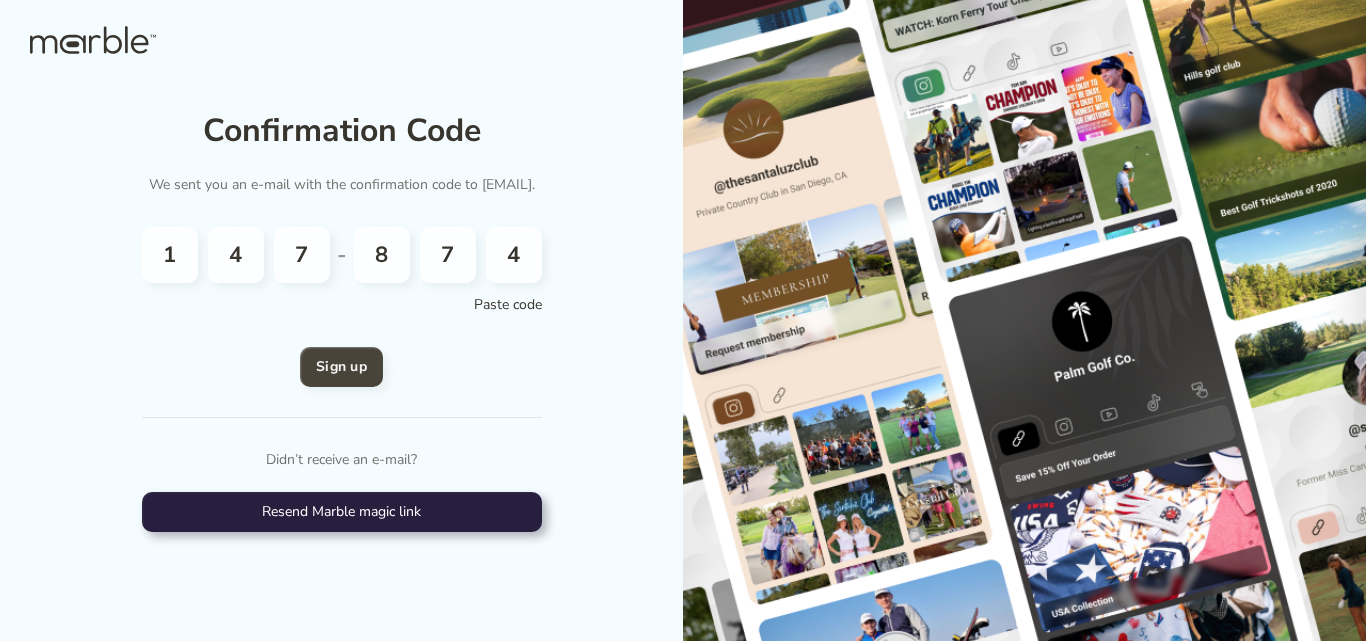 click on "Sign up" at bounding box center [341, 367] 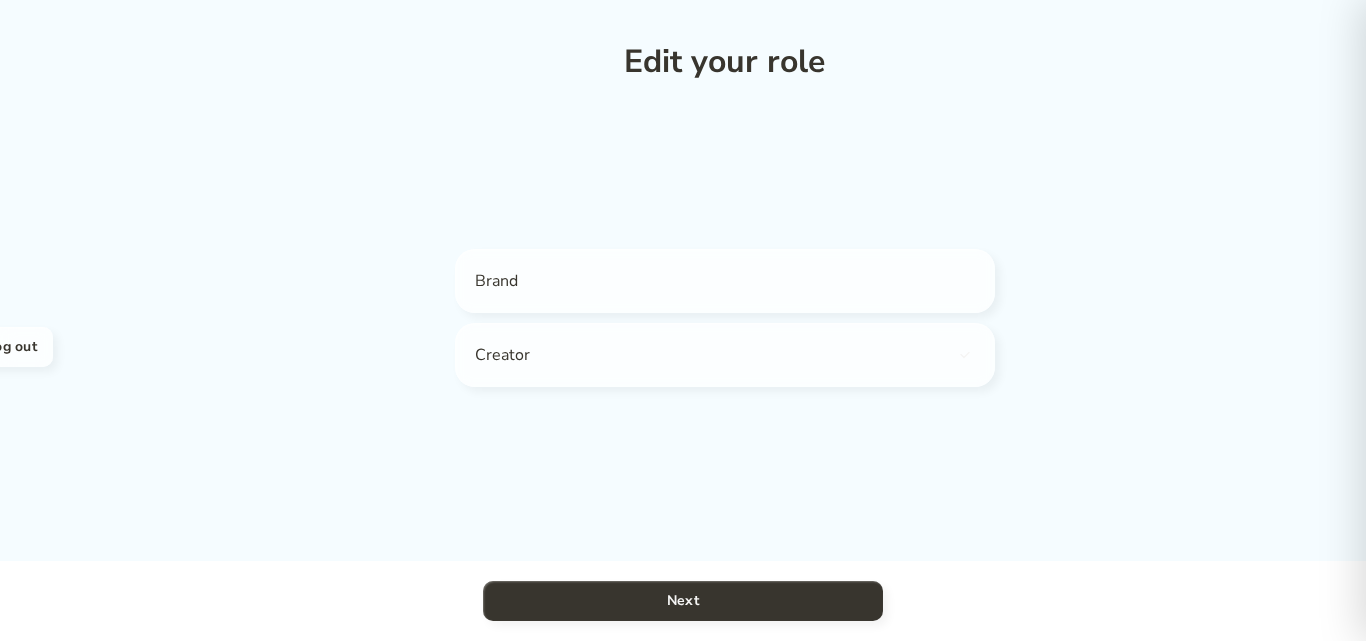 click on "Brand" at bounding box center (725, 281) 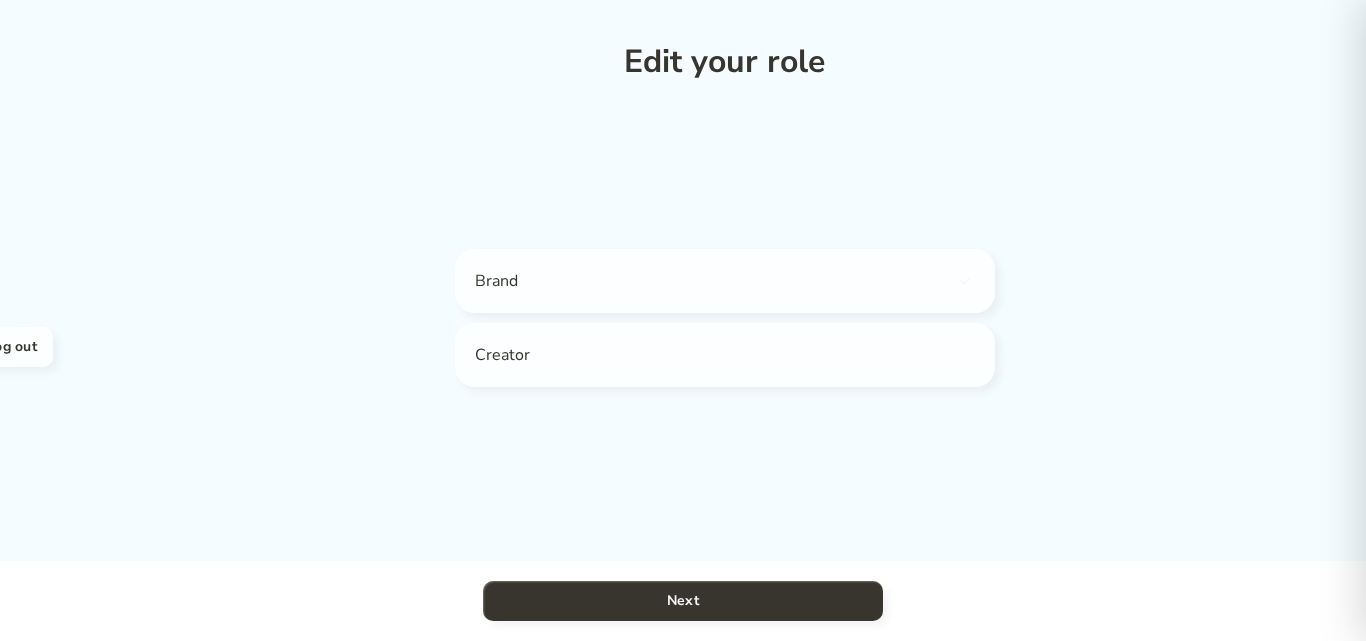 click on "Brand" at bounding box center (725, 281) 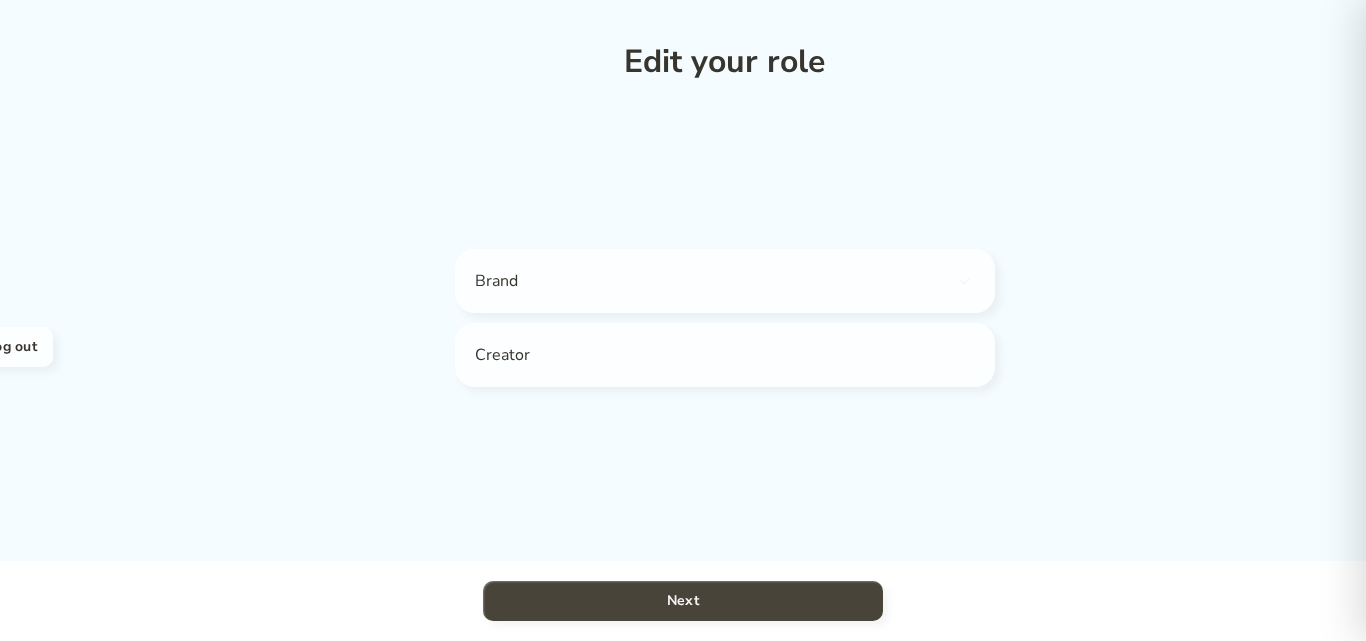 click on "Next" at bounding box center [683, 601] 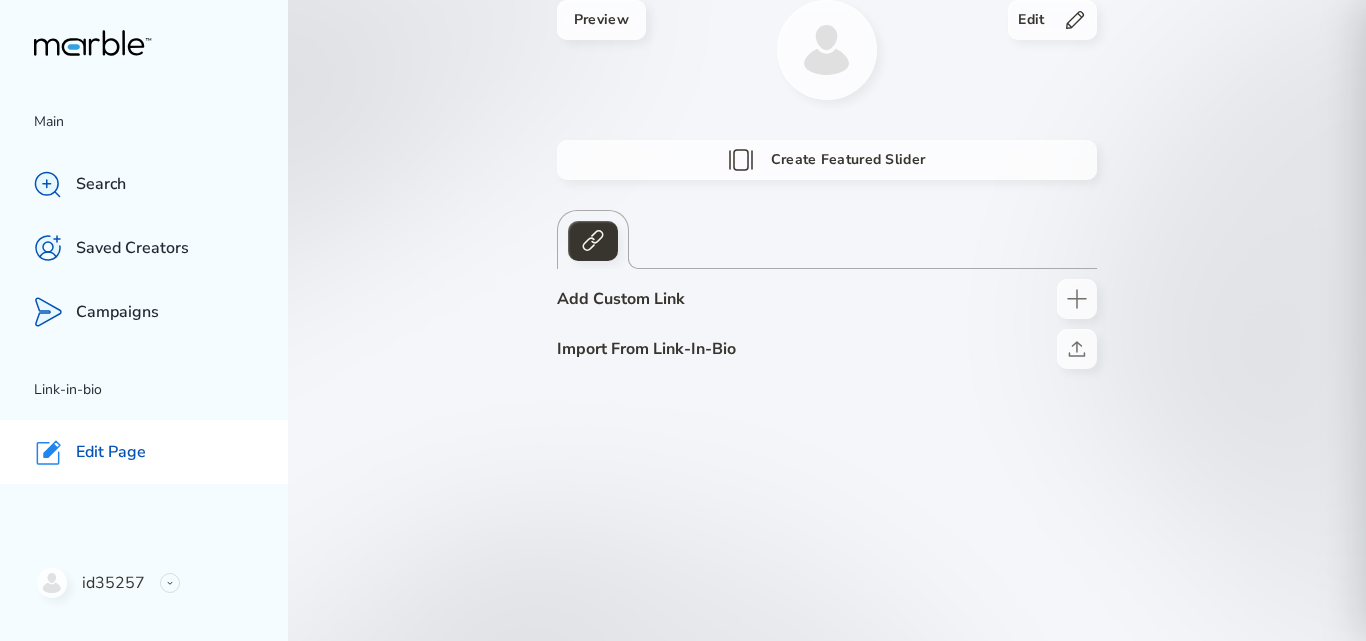 click on "Preview Edit Create Featured Slider Add custom link Import from link-in-bio" at bounding box center [827, 320] 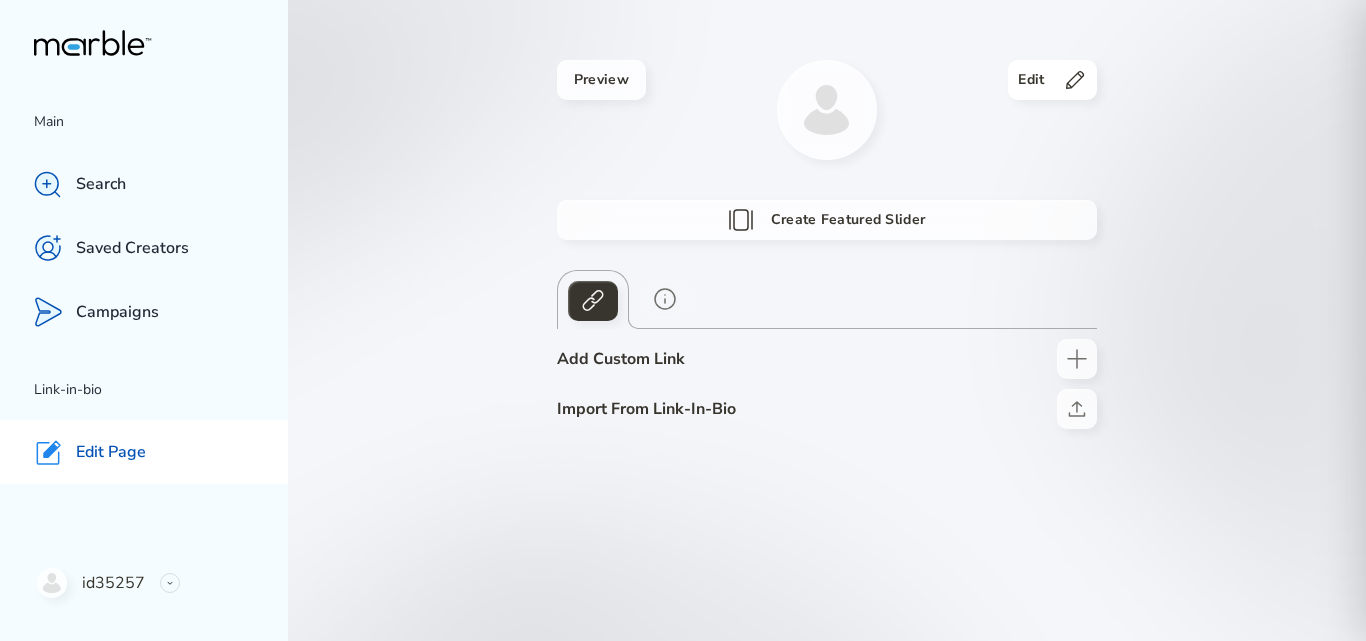 click on "Edit" at bounding box center (1052, 80) 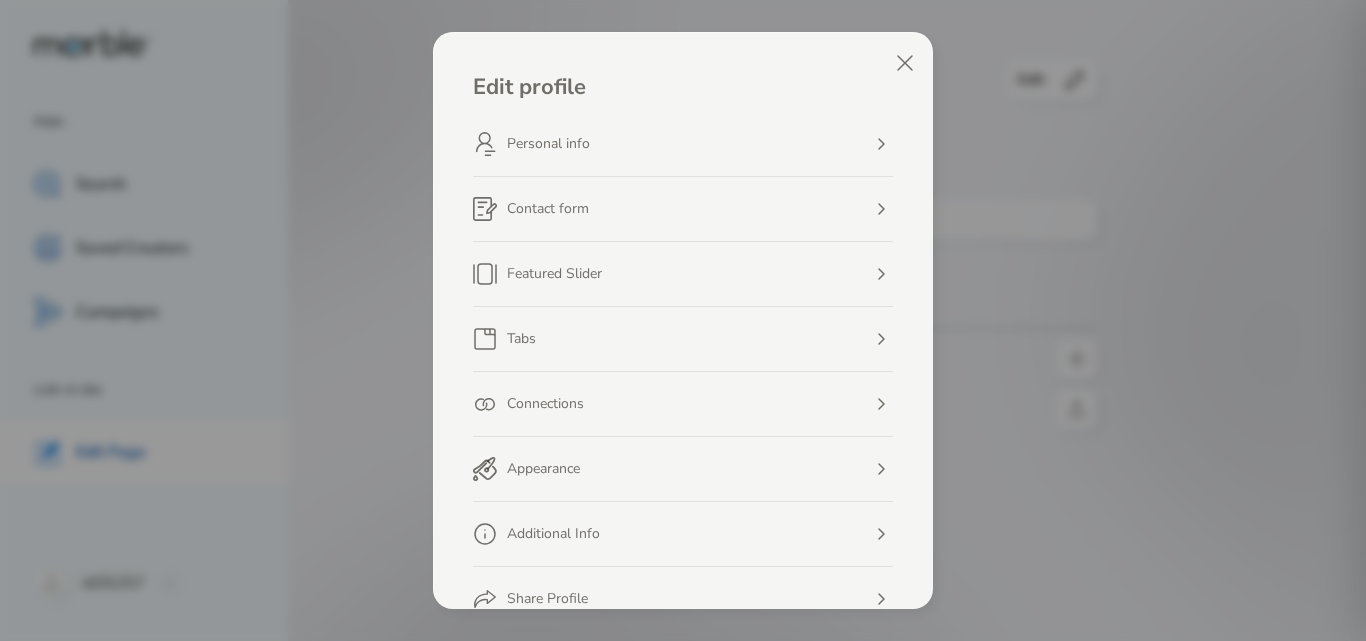 click on "Personal info" at bounding box center [548, 144] 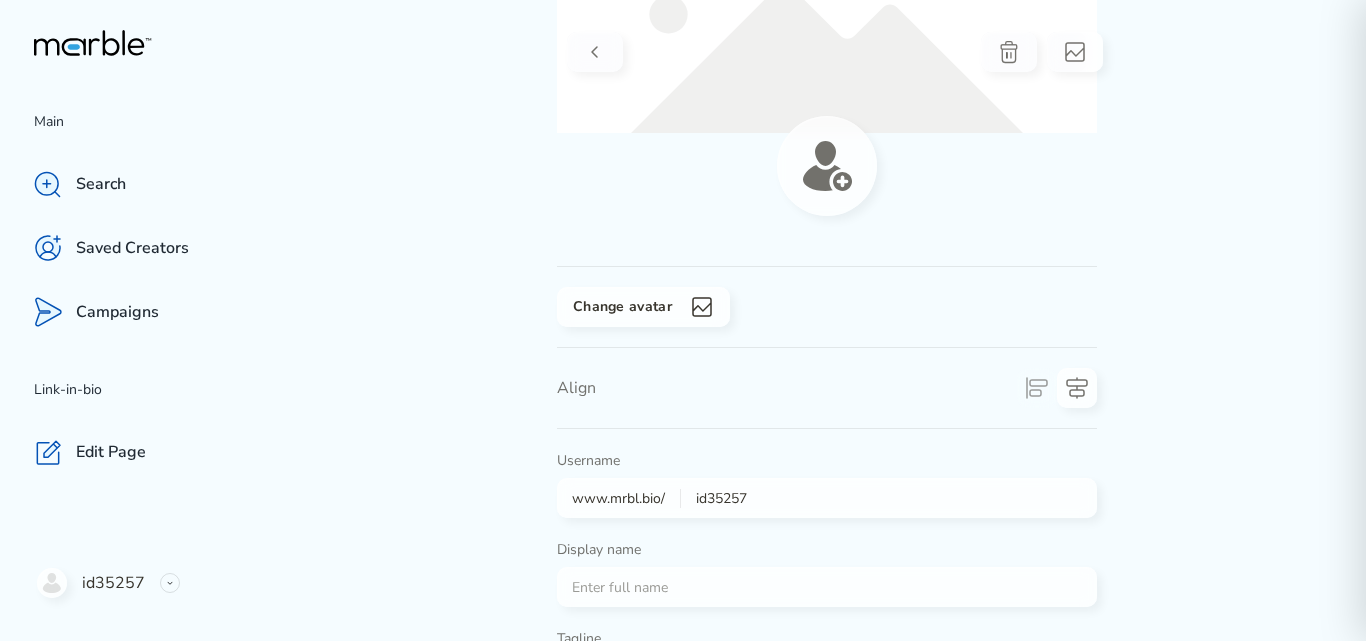click at bounding box center [827, 307] 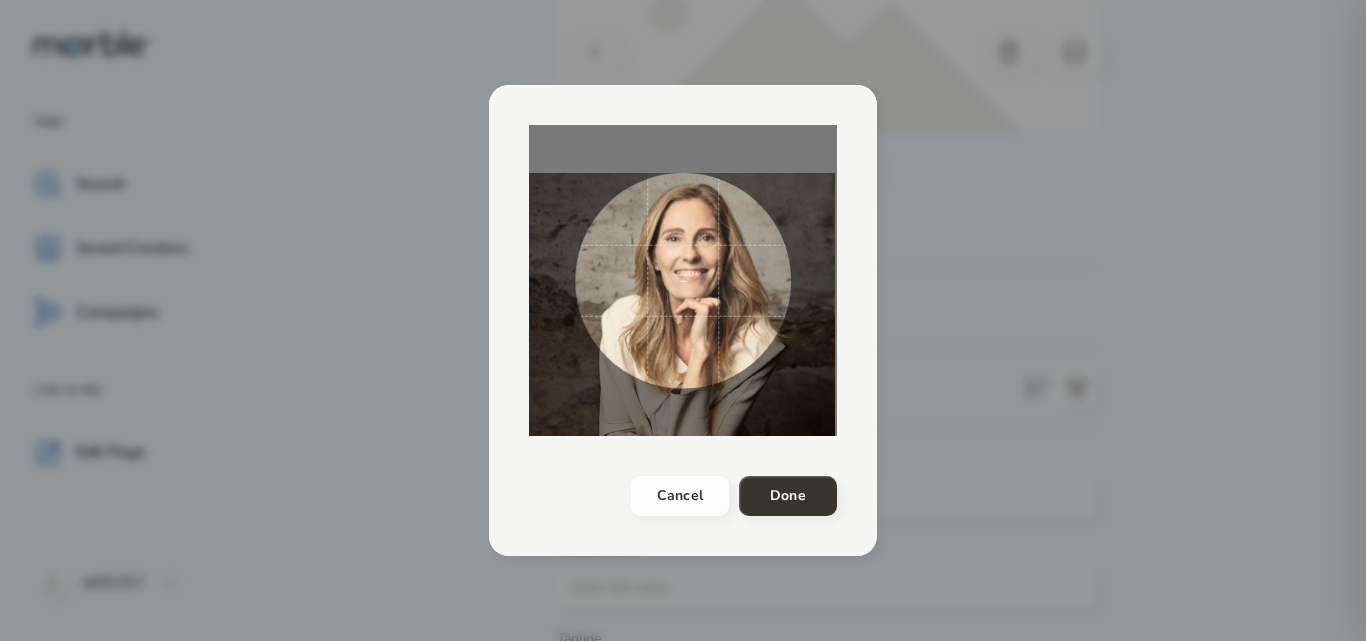 click on "Cancel Done" at bounding box center [683, 320] 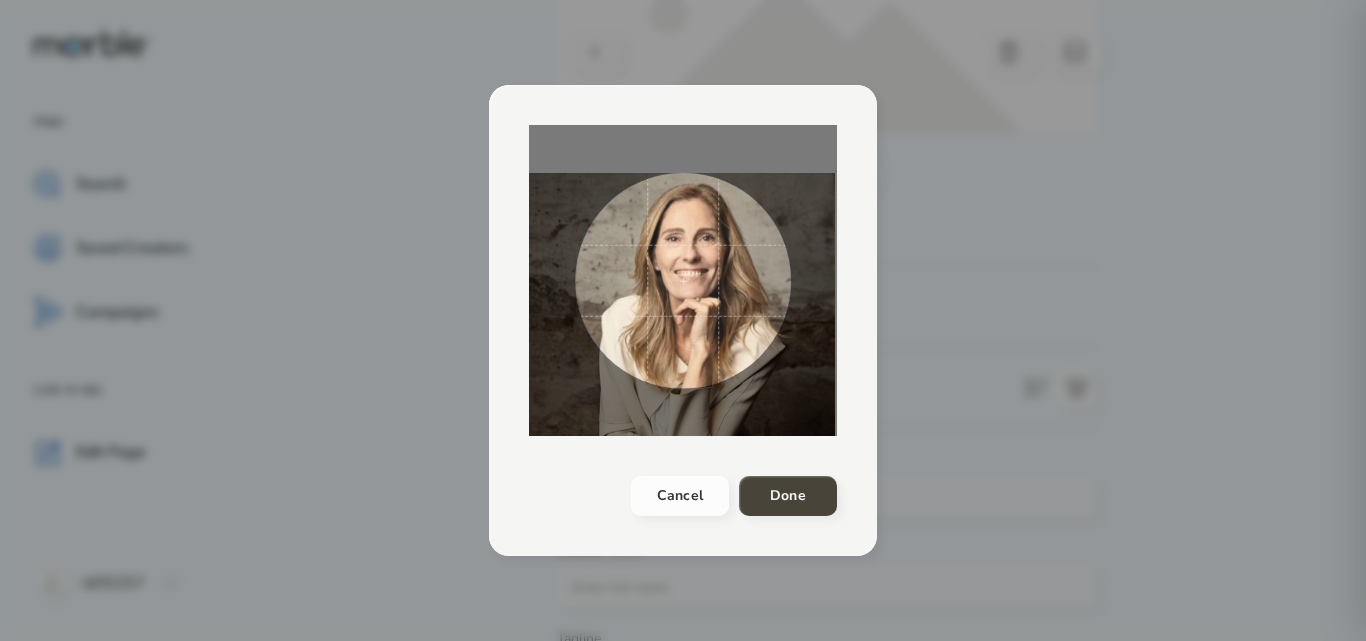 click on "Done" at bounding box center [788, 496] 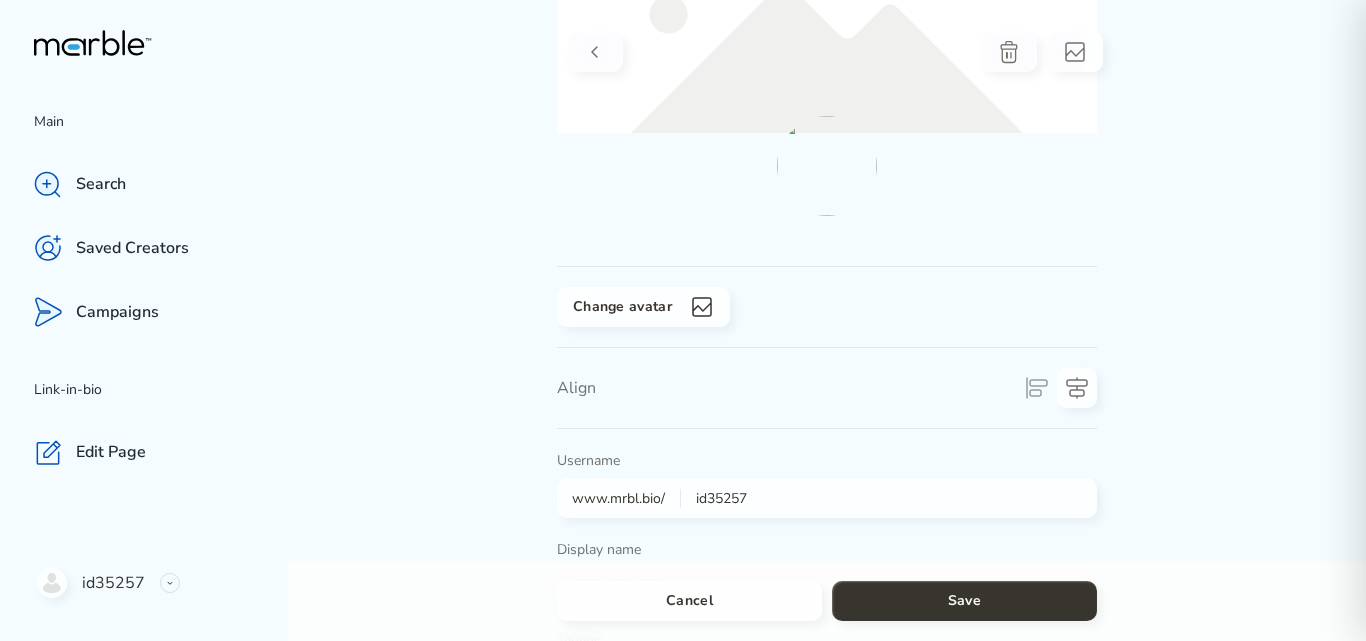 drag, startPoint x: 808, startPoint y: 497, endPoint x: 684, endPoint y: 494, distance: 124.036285 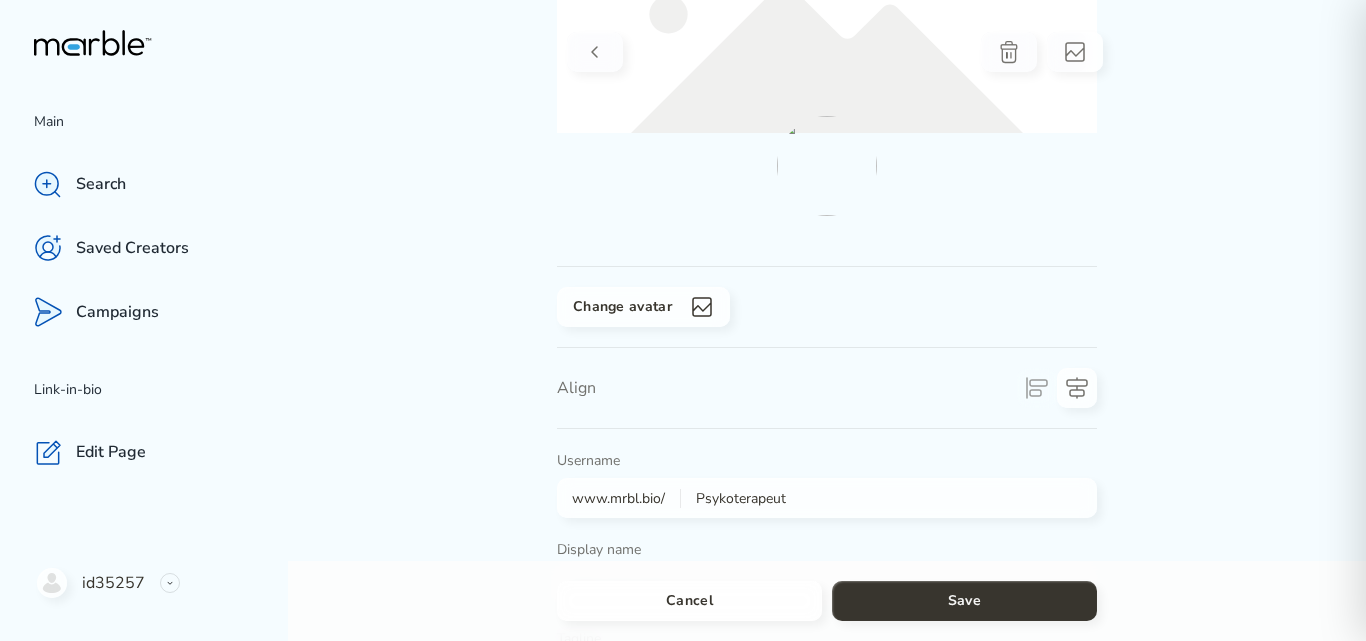 type on "Psykoterapeut" 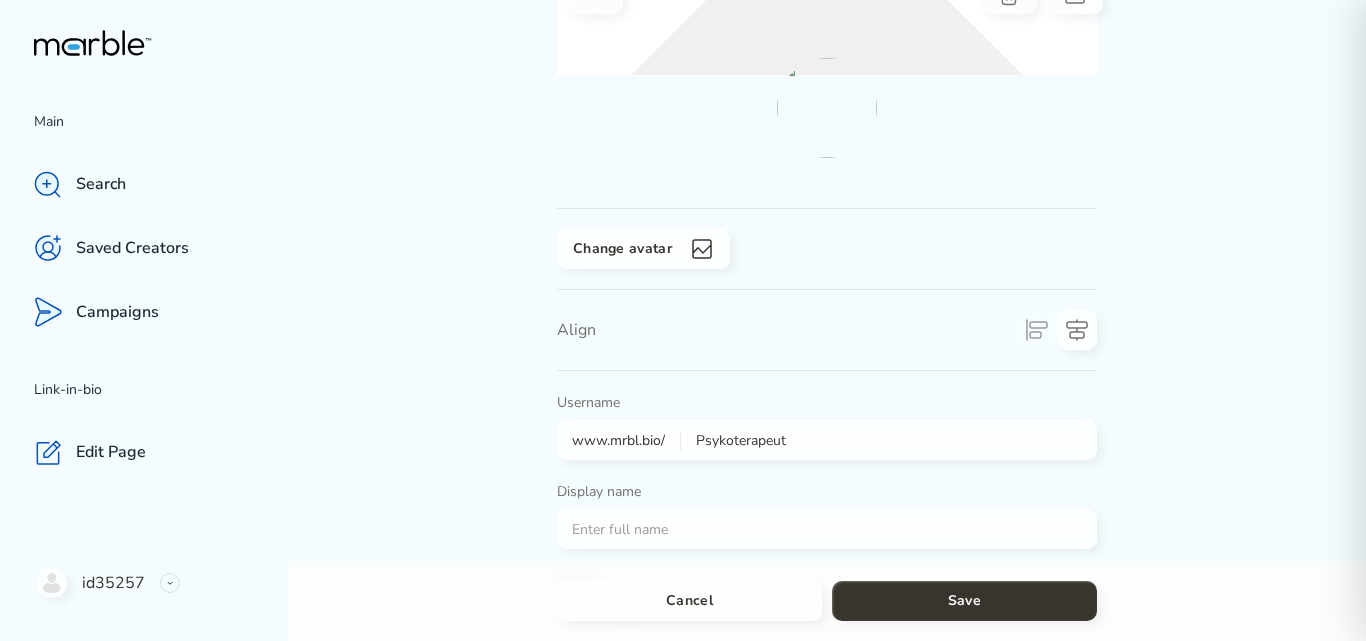 scroll, scrollTop: 105, scrollLeft: 0, axis: vertical 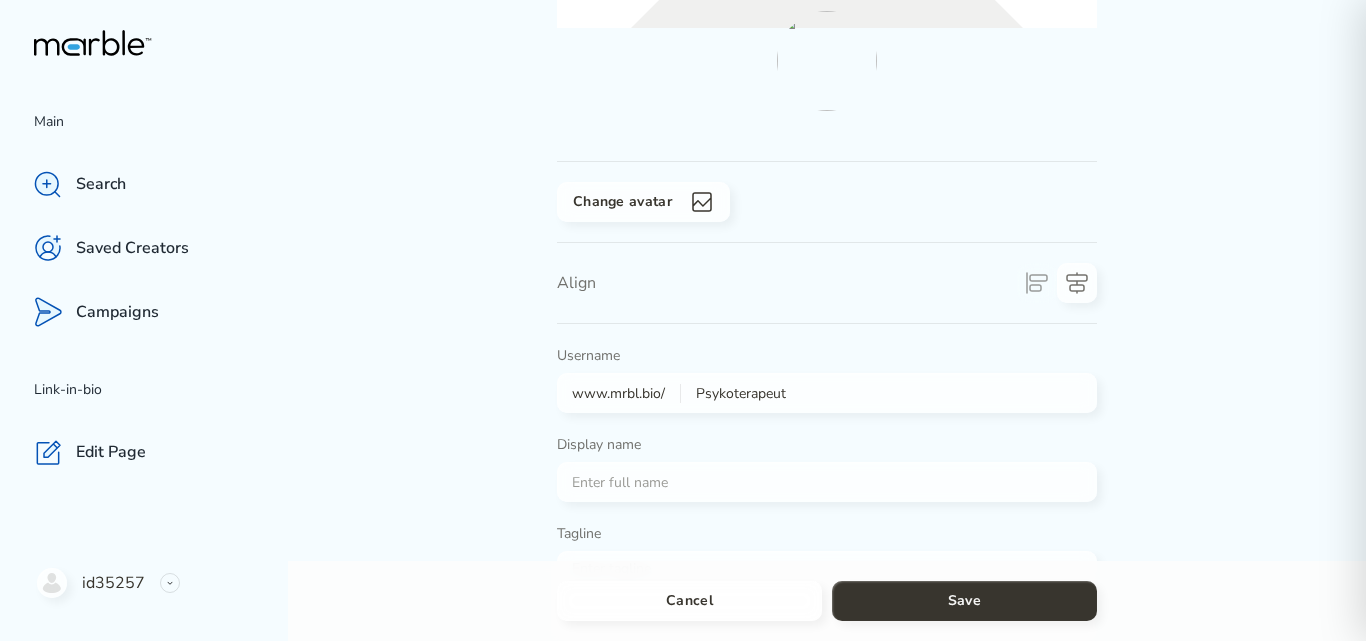 click at bounding box center [827, 393] 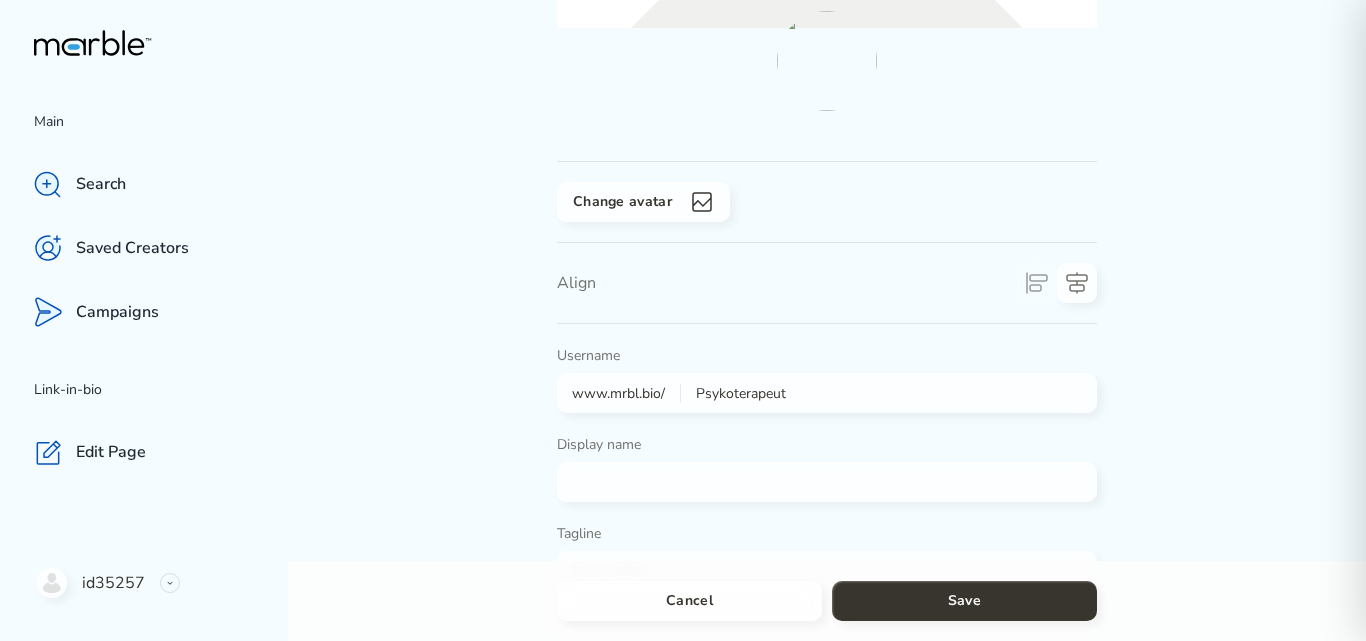 click at bounding box center (819, 482) 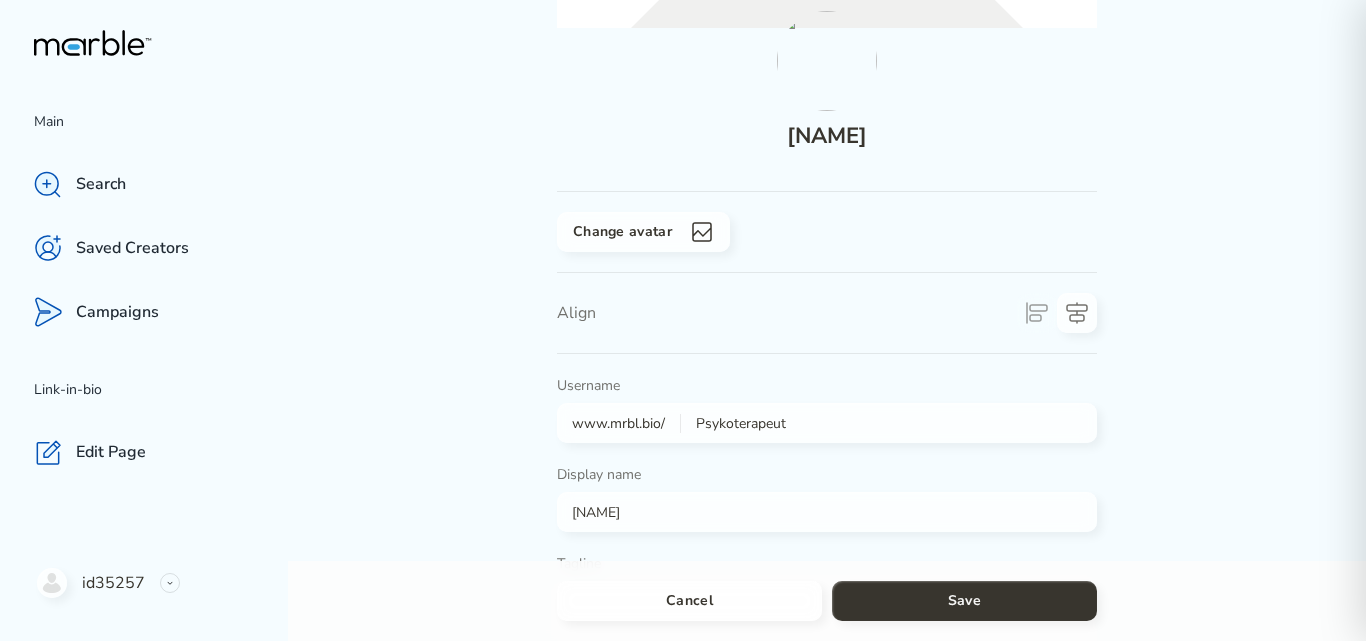 click on "Umagamdrup" at bounding box center (819, 512) 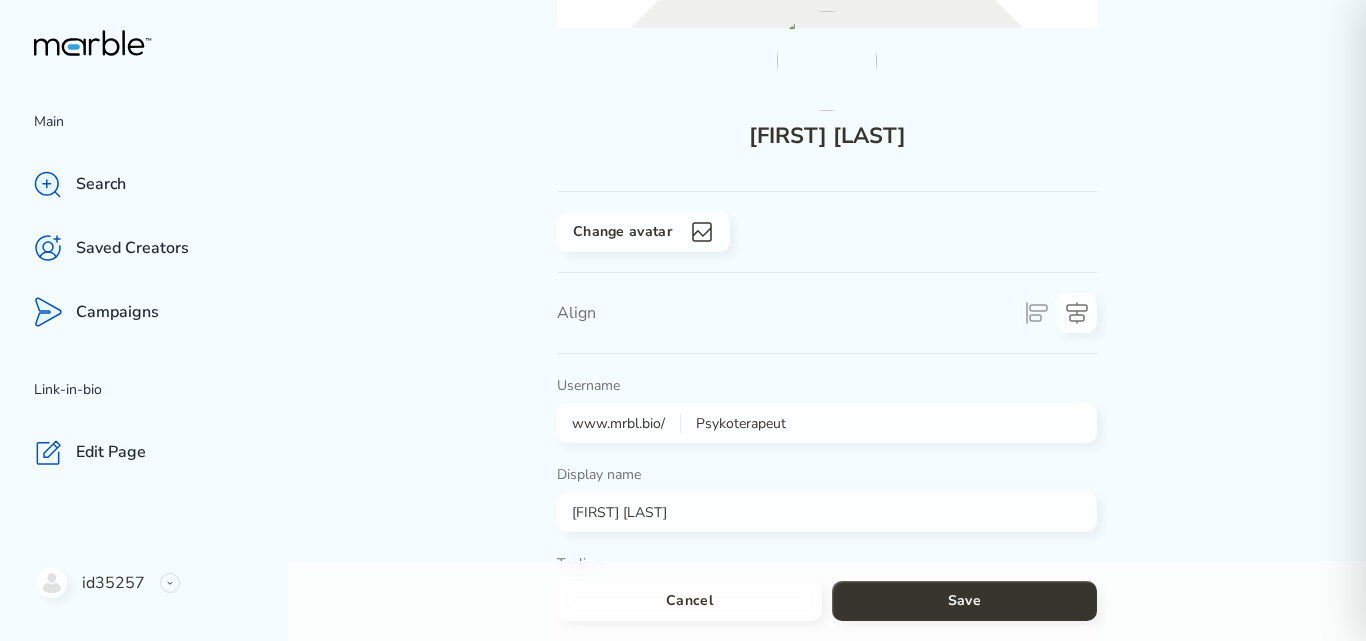 type on "Uma gamdrup" 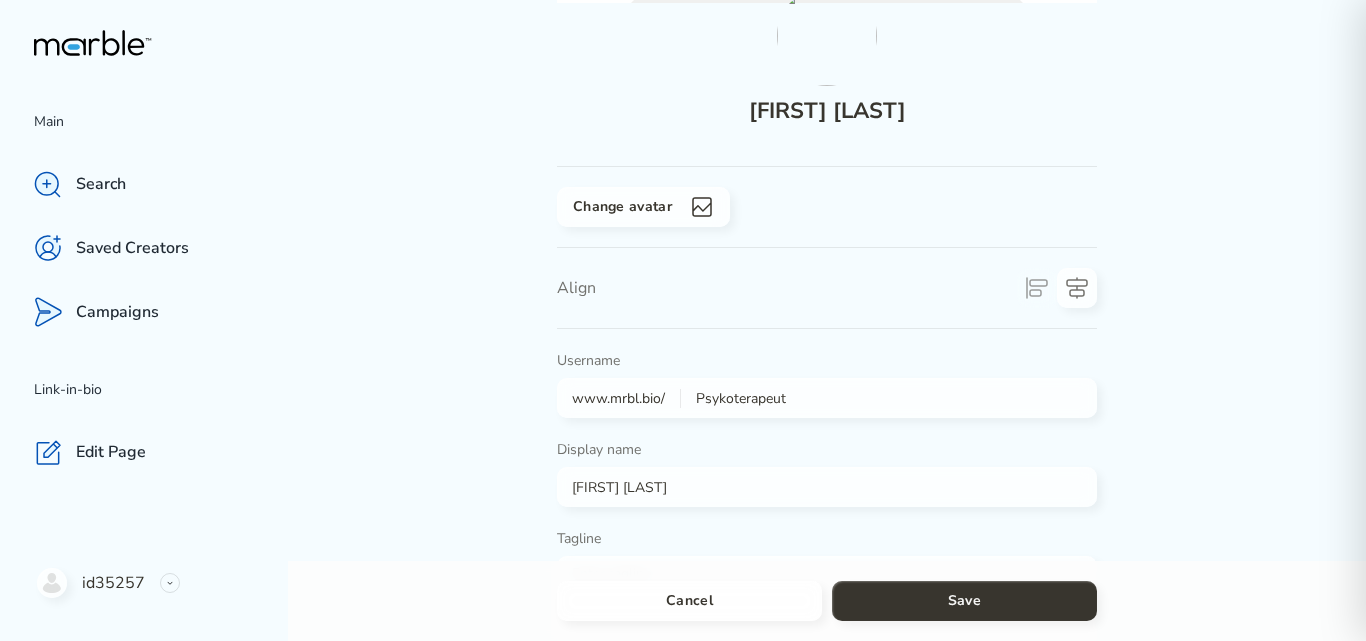 scroll, scrollTop: 135, scrollLeft: 0, axis: vertical 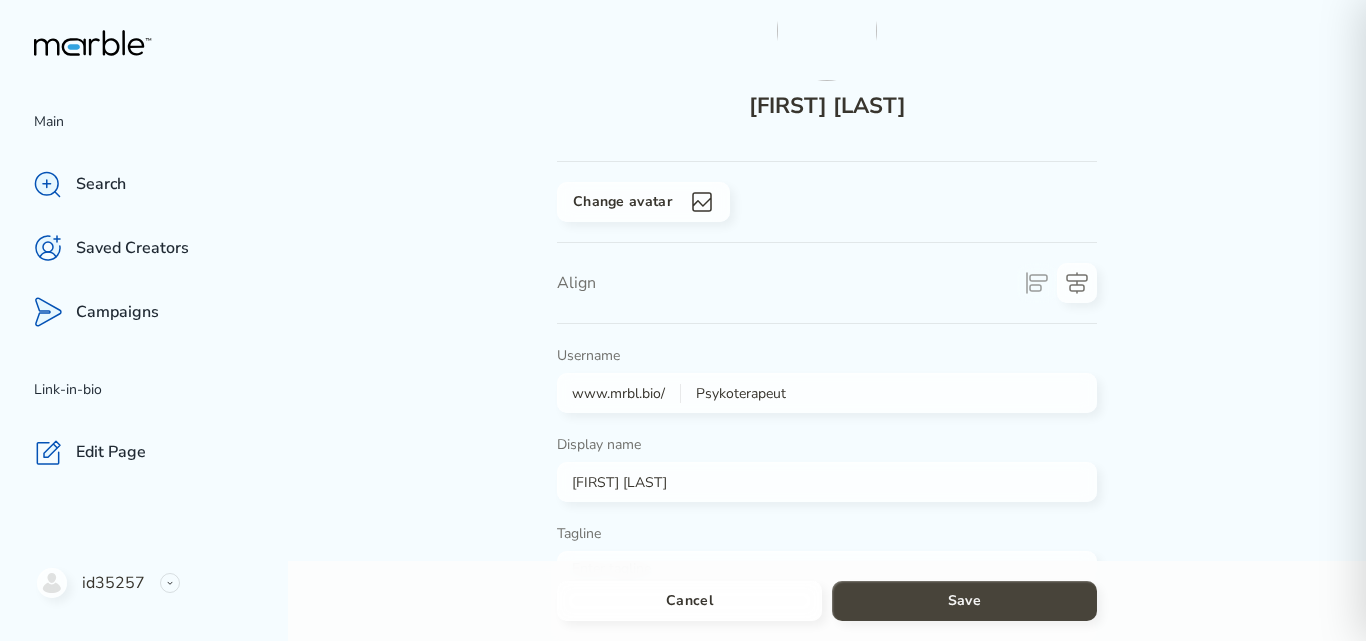 click on "Save" at bounding box center (964, 601) 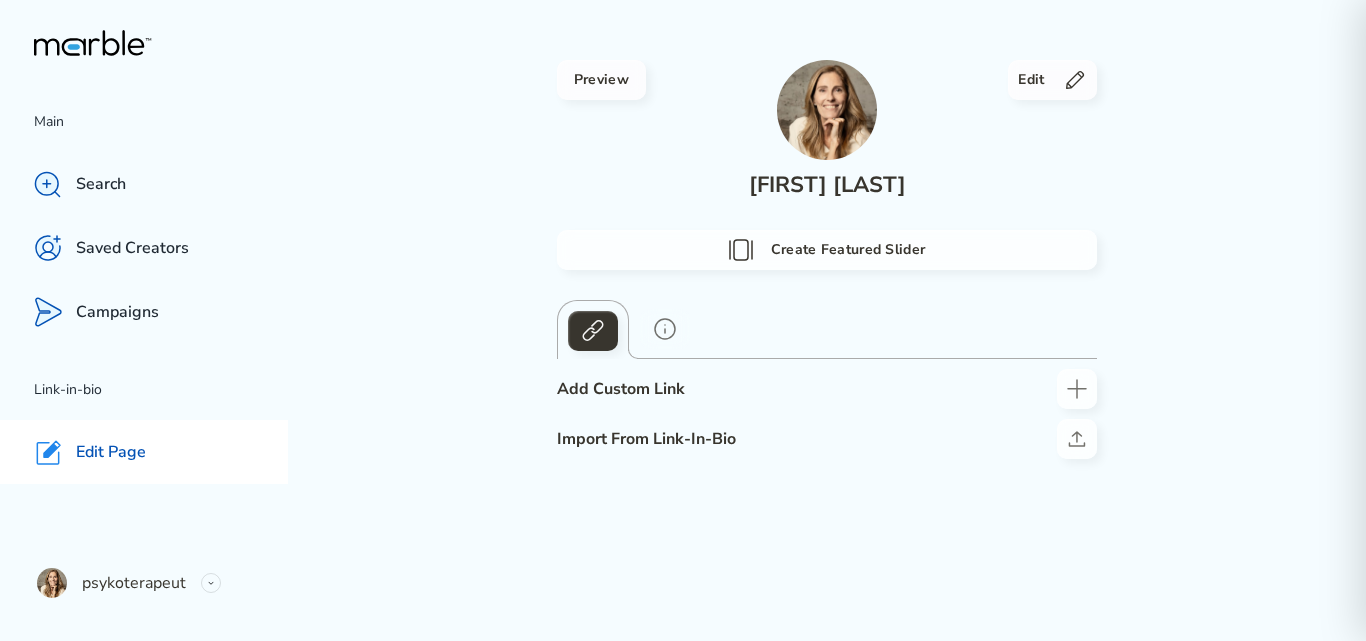 scroll, scrollTop: 0, scrollLeft: 0, axis: both 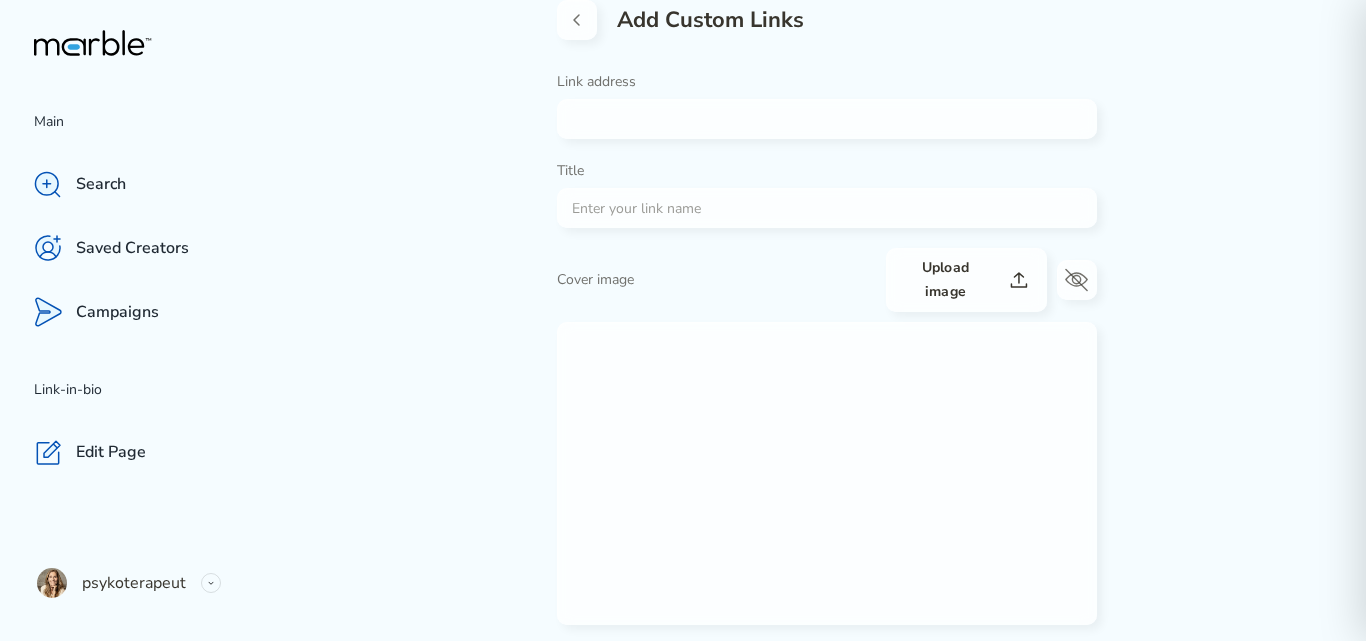 click at bounding box center (819, 119) 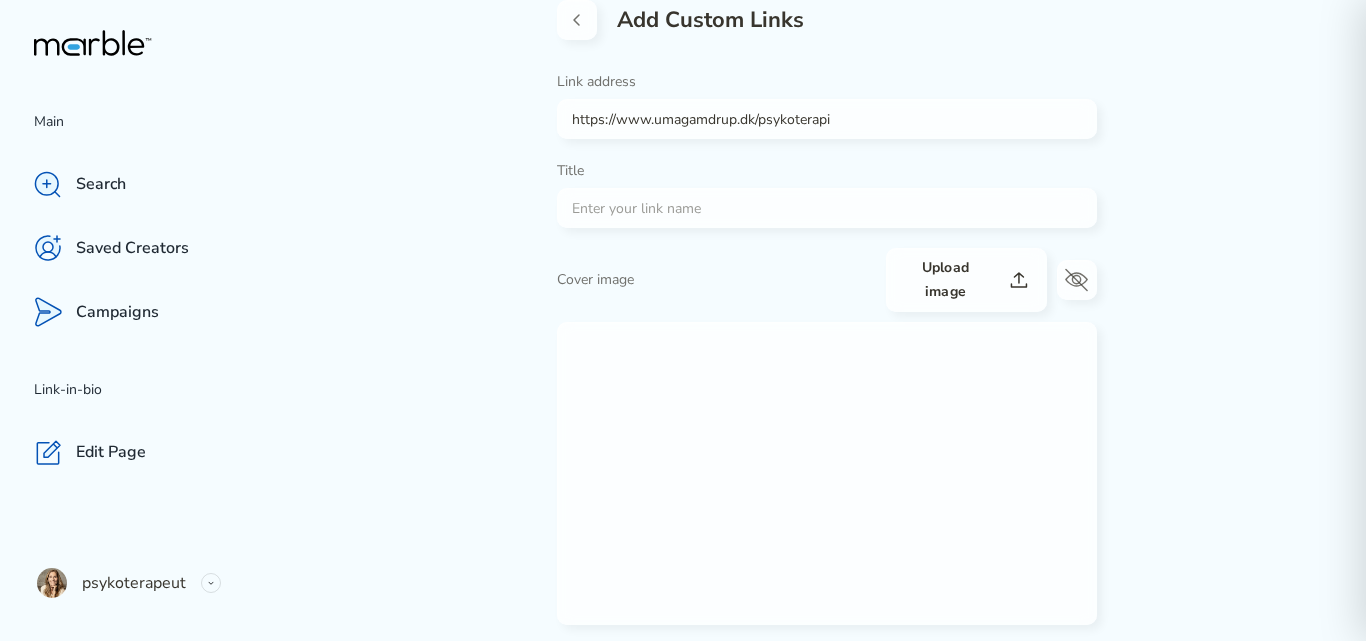 type on "https://www.umagamdrup.dk/psykoterapi" 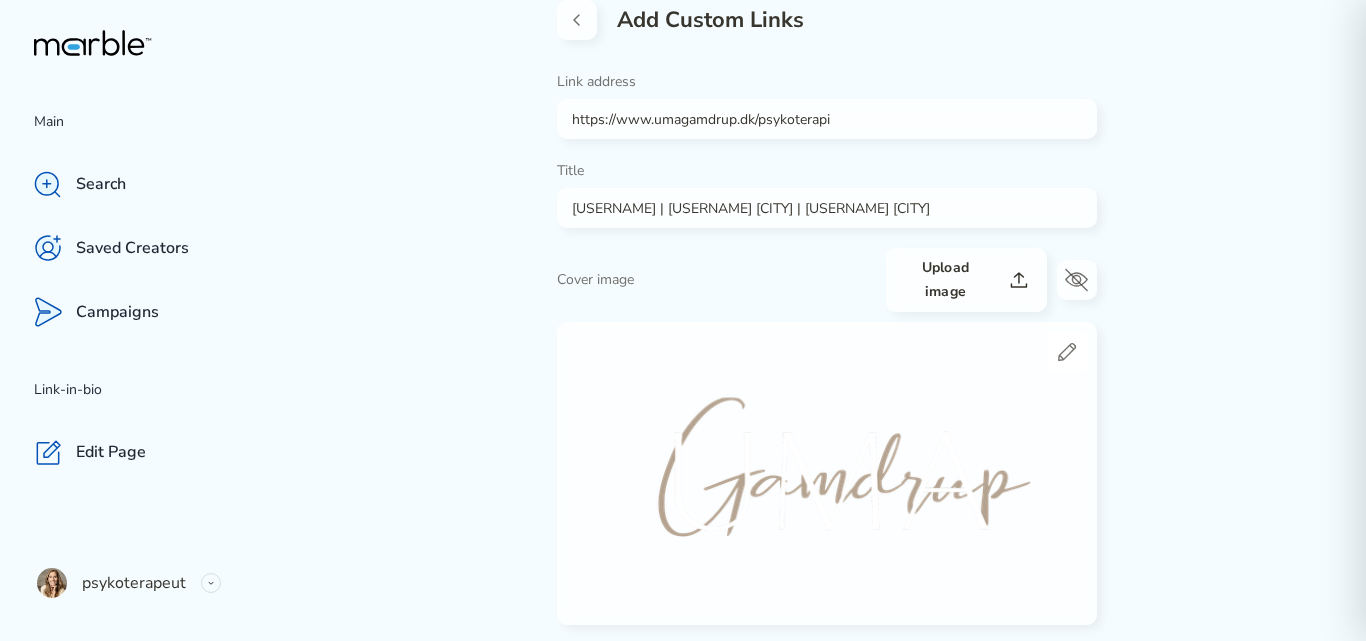 drag, startPoint x: 666, startPoint y: 212, endPoint x: 1069, endPoint y: 210, distance: 403.00497 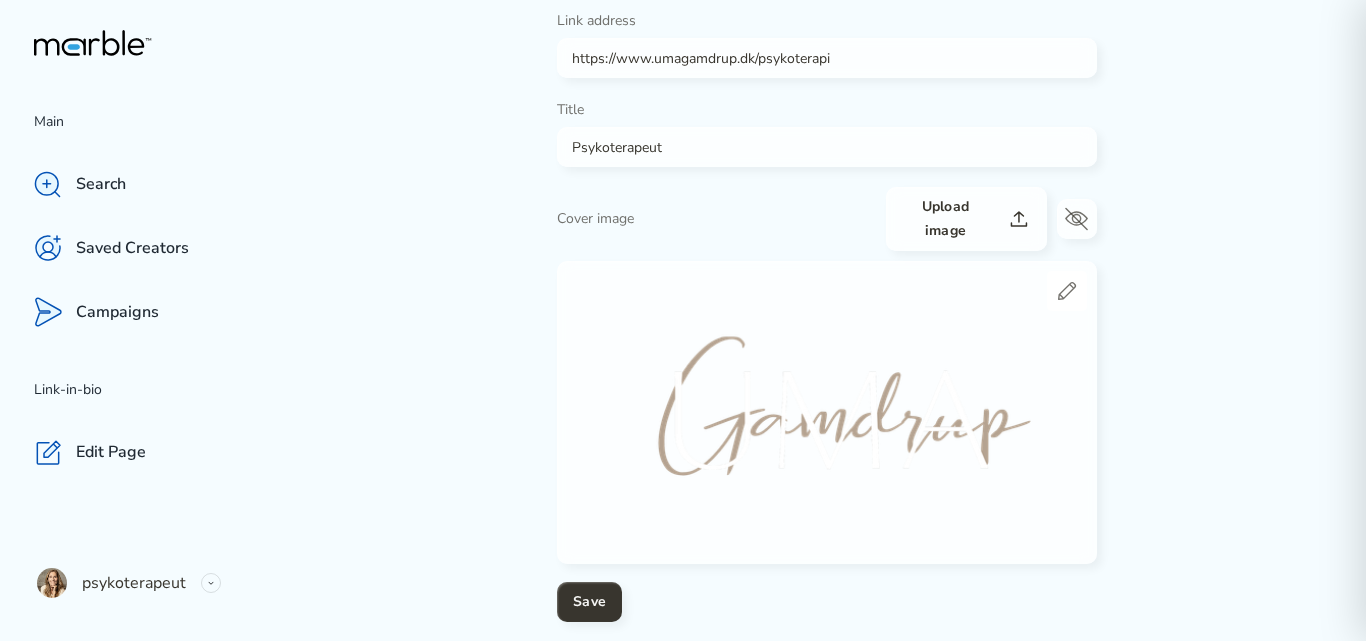 scroll, scrollTop: 122, scrollLeft: 0, axis: vertical 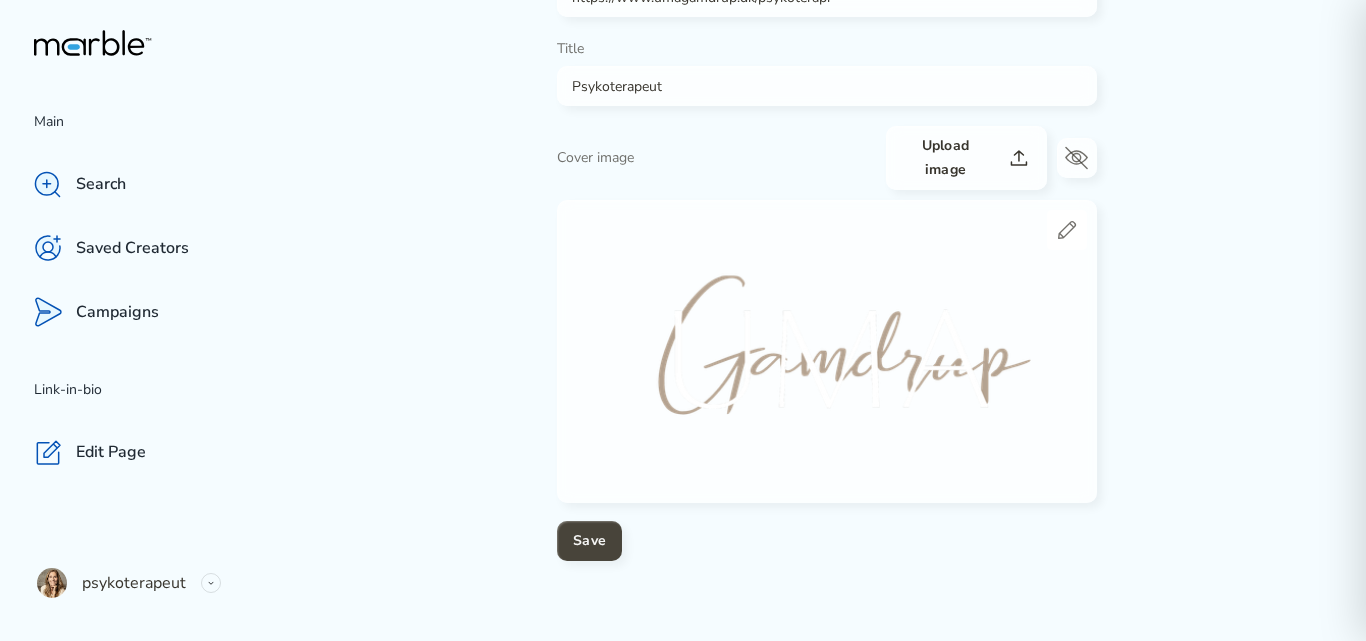 type on "Psykoterapeut" 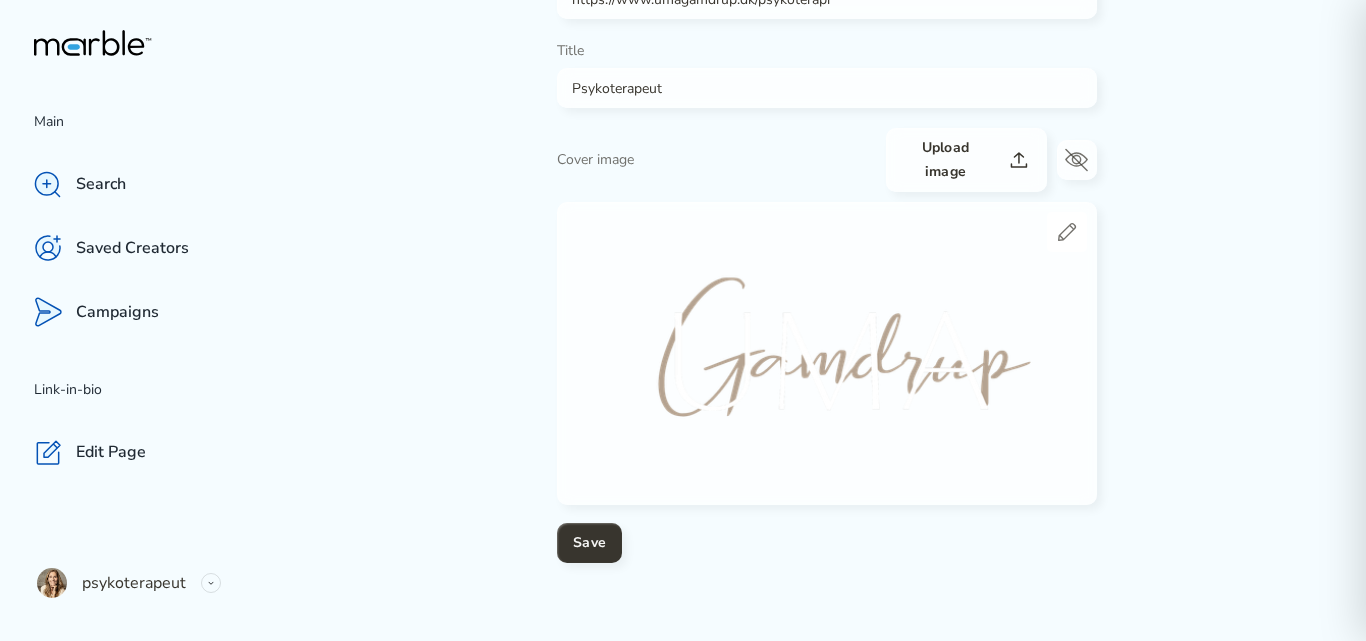 scroll, scrollTop: 122, scrollLeft: 0, axis: vertical 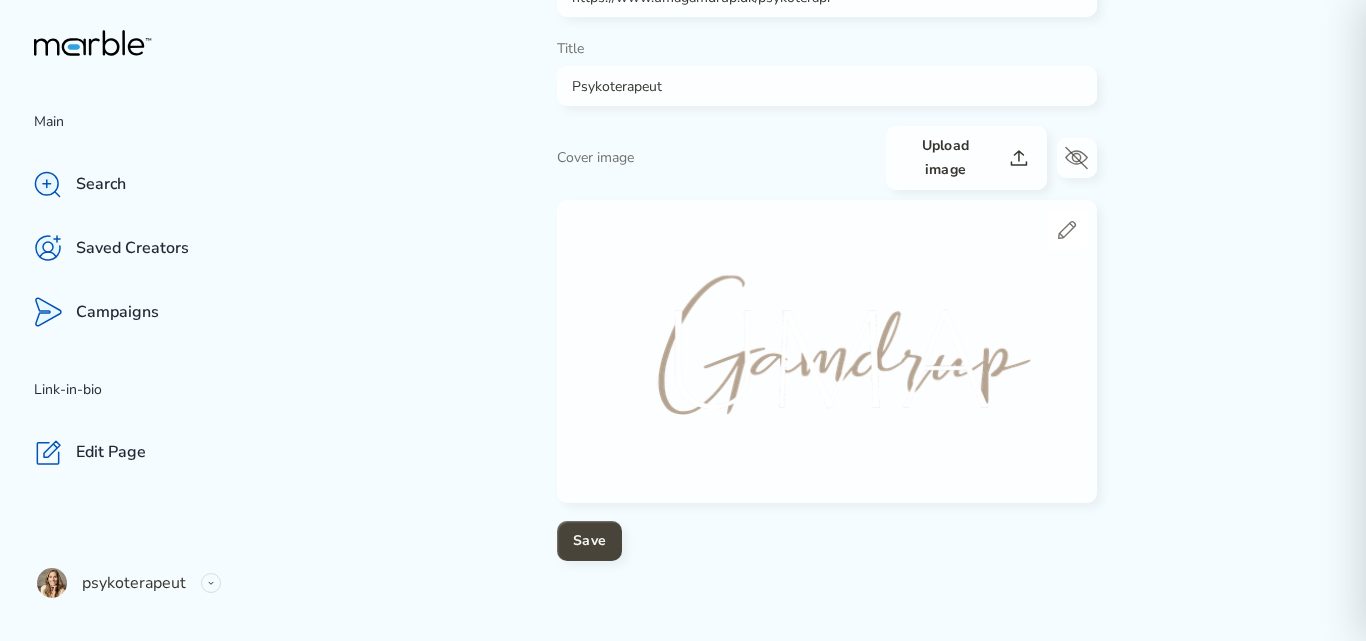 click on "Save" at bounding box center [589, 541] 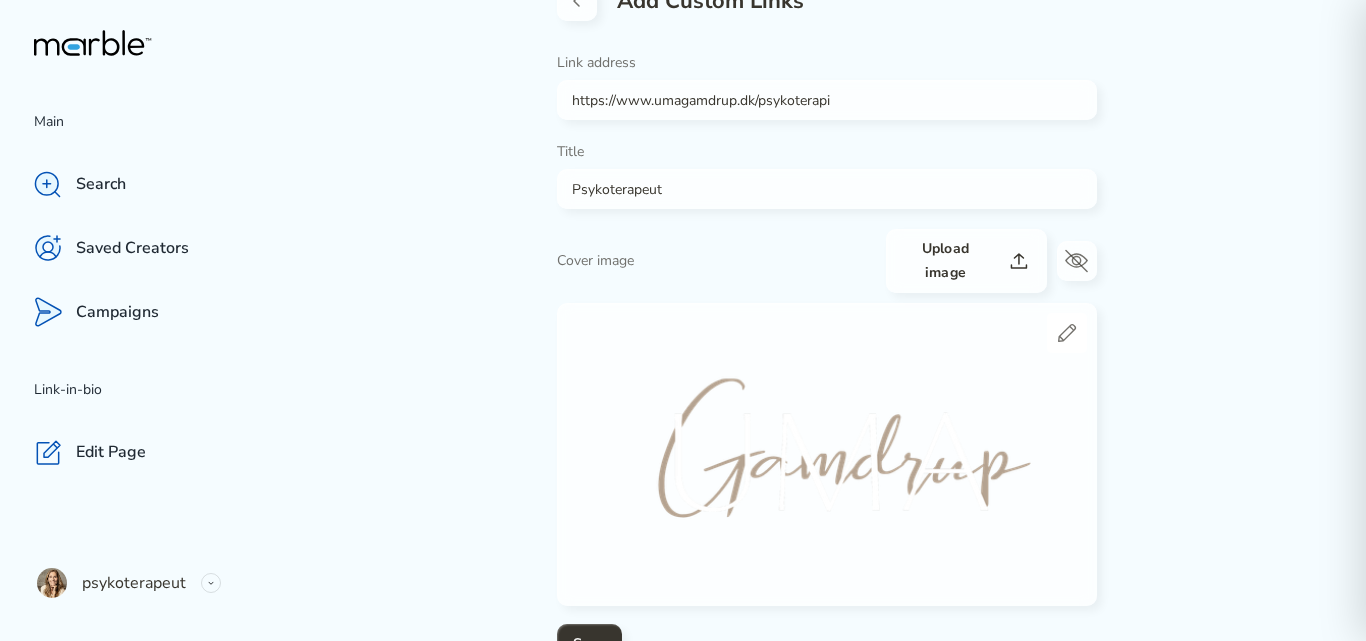 scroll, scrollTop: 0, scrollLeft: 0, axis: both 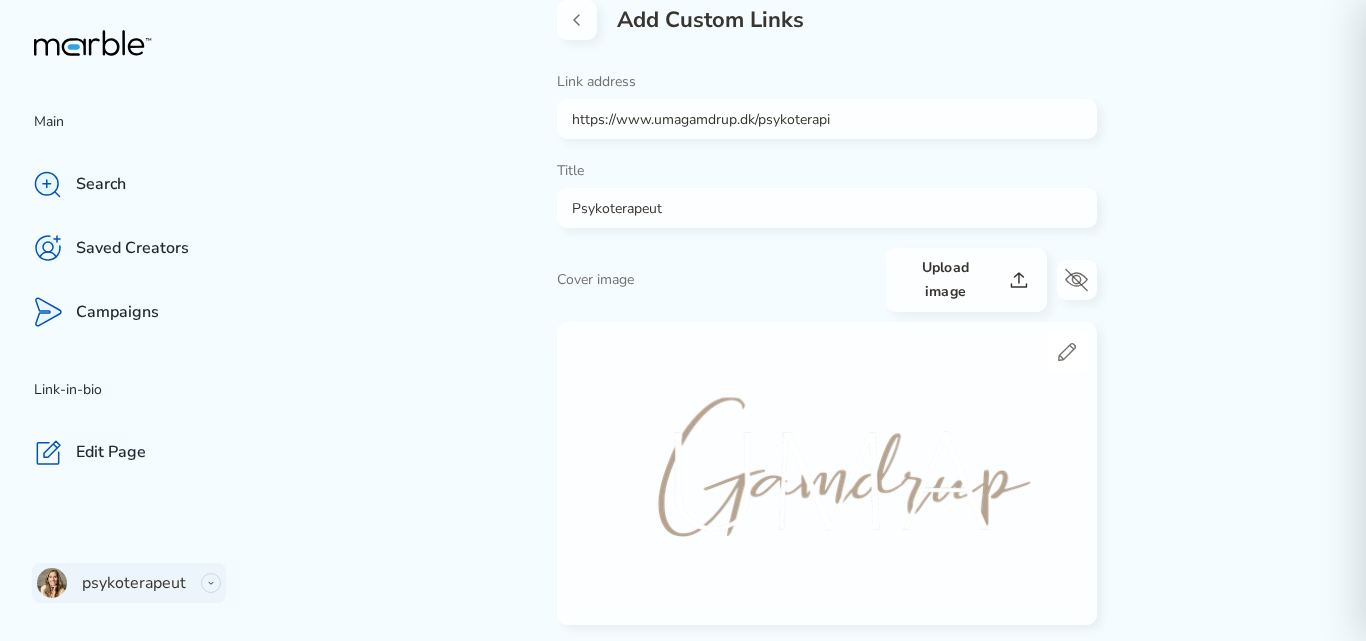 click on "psykoterapeut" at bounding box center (134, 583) 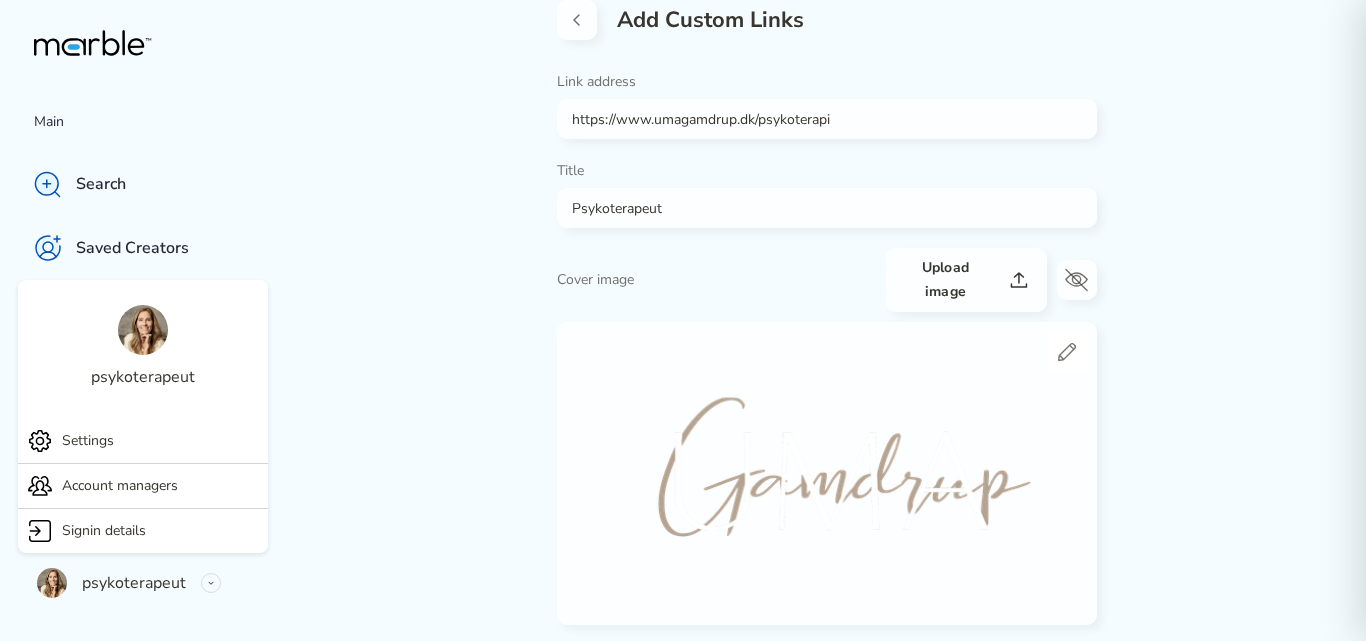 click on "psykoterapeut" at bounding box center (143, 377) 